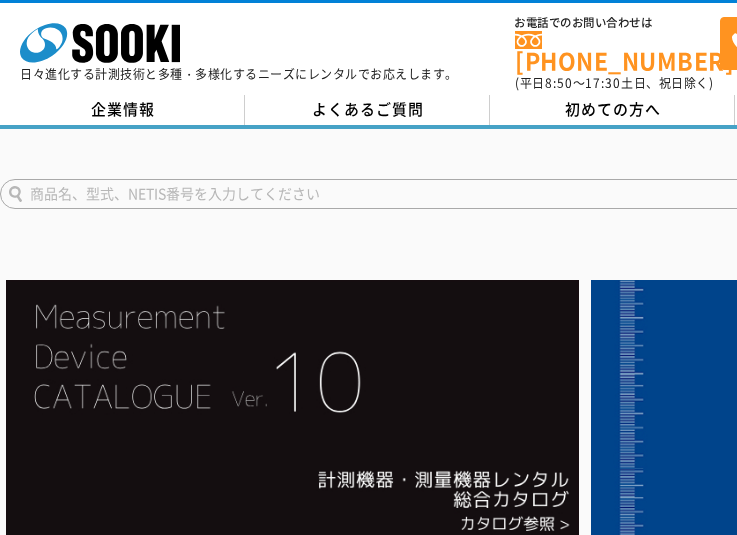scroll, scrollTop: 0, scrollLeft: 0, axis: both 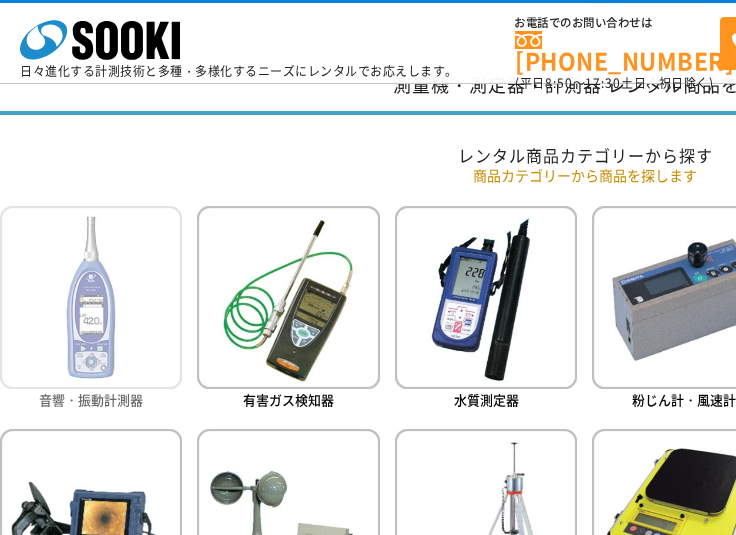 click at bounding box center [91, 297] 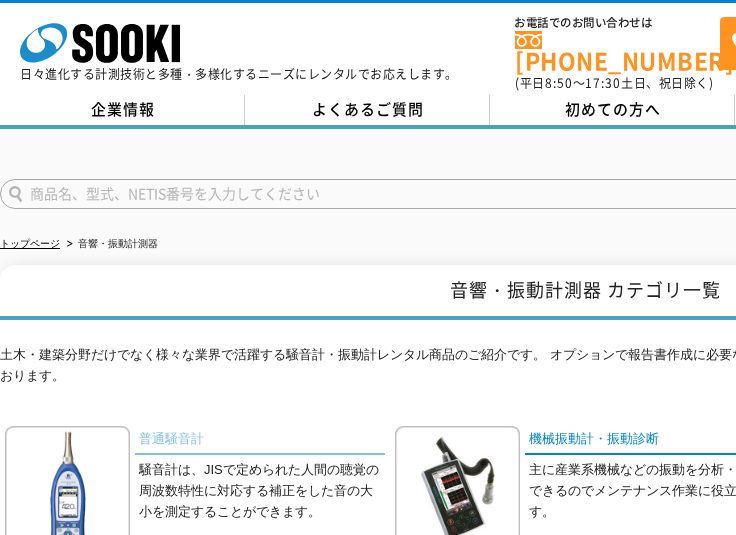 scroll, scrollTop: 0, scrollLeft: 0, axis: both 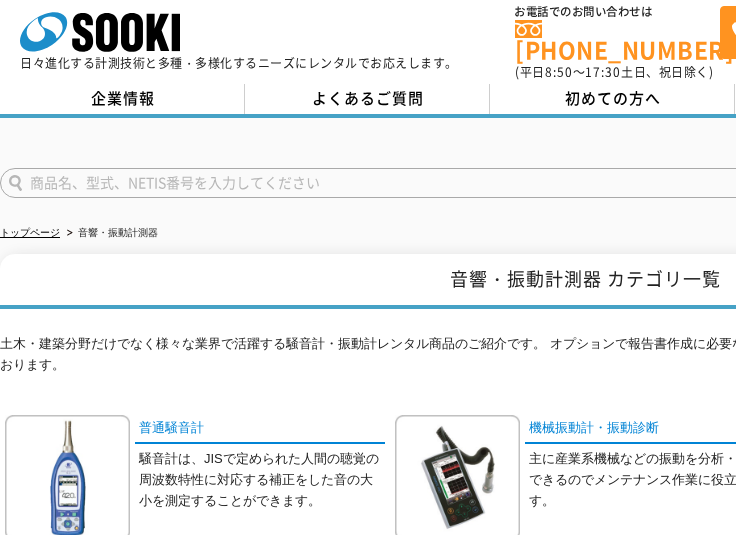 click on "企業情報
よくあるご質問
初めての方へ
採用情報" at bounding box center (490, 101) 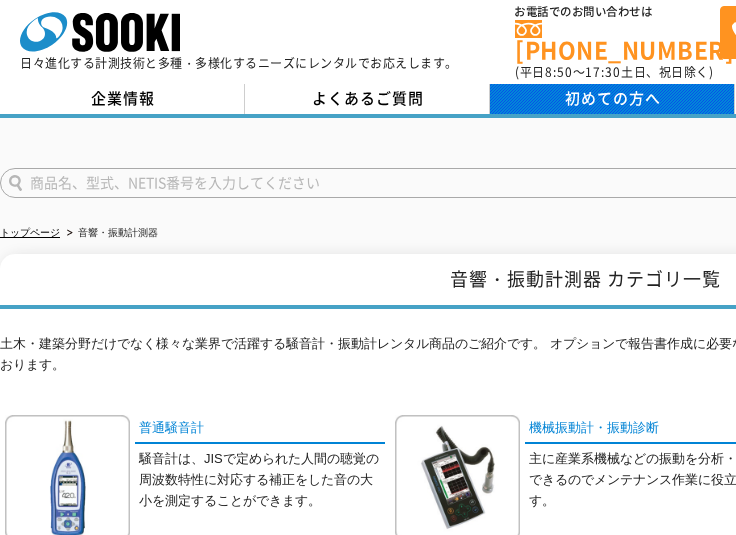 click on "初めての方へ" at bounding box center (613, 98) 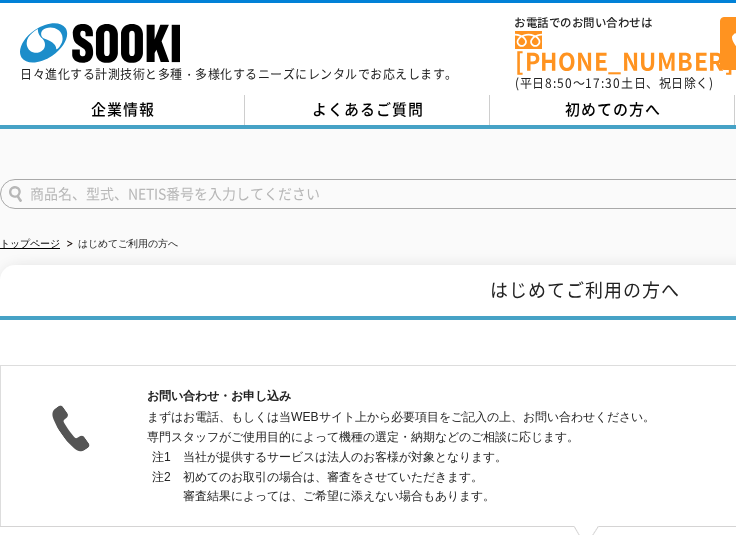 scroll, scrollTop: 0, scrollLeft: 0, axis: both 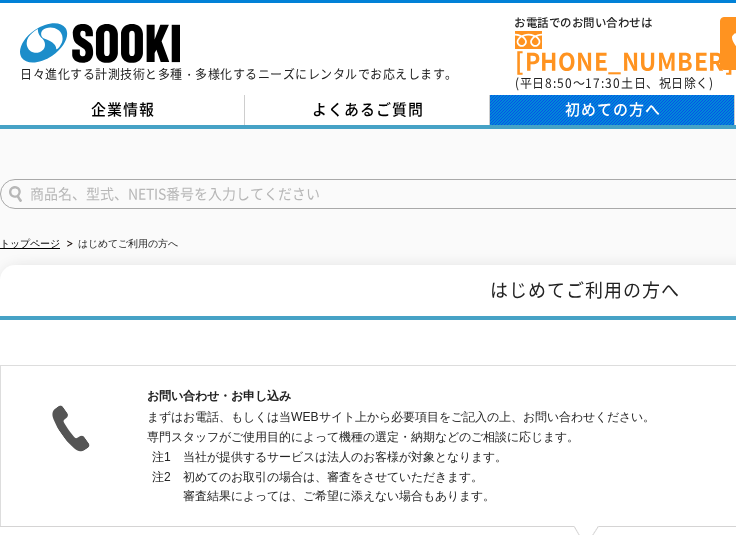 click on "初めての方へ" at bounding box center [612, 110] 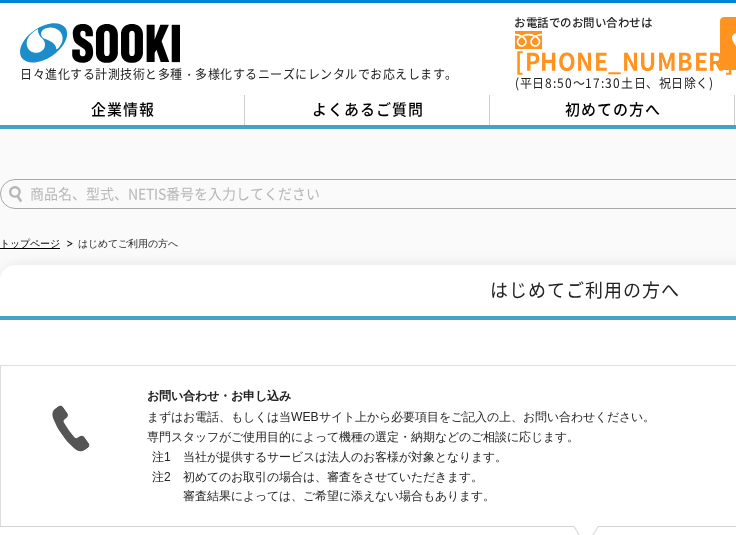 scroll, scrollTop: 0, scrollLeft: 0, axis: both 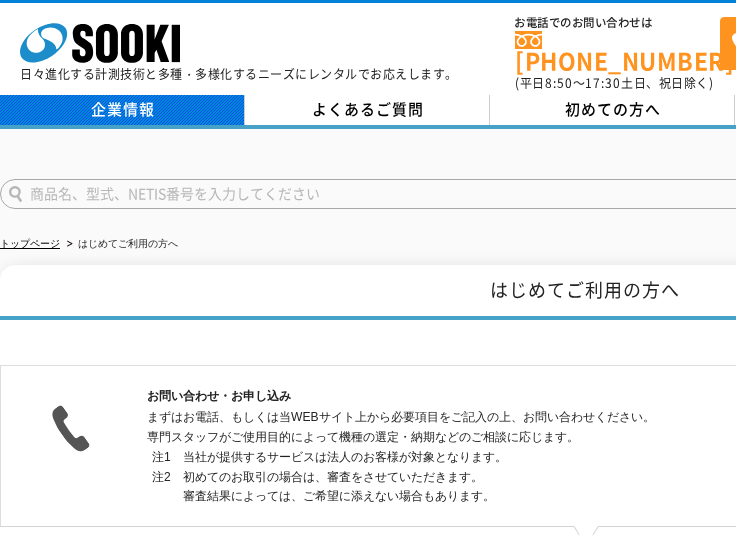 click on "企業情報" at bounding box center [122, 110] 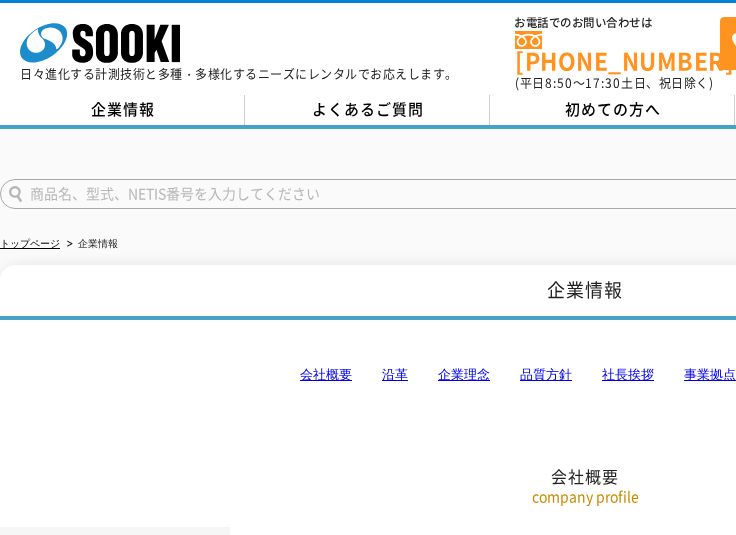 scroll, scrollTop: 0, scrollLeft: 0, axis: both 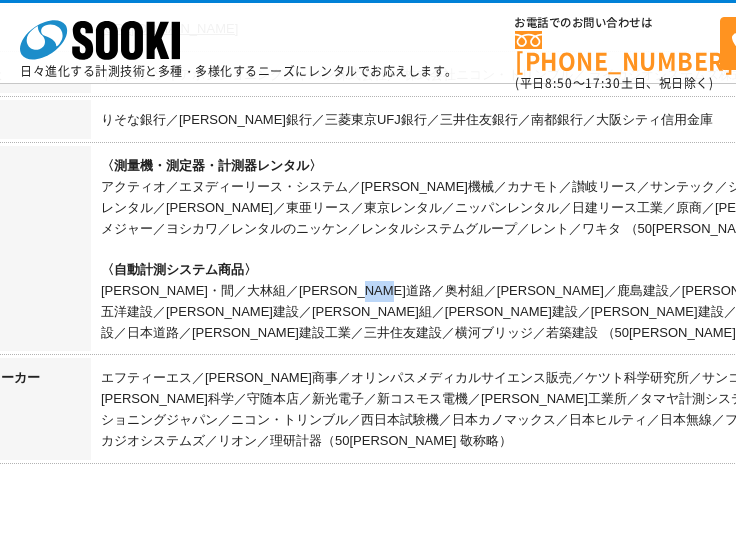 drag, startPoint x: 164, startPoint y: 291, endPoint x: 204, endPoint y: 290, distance: 40.012497 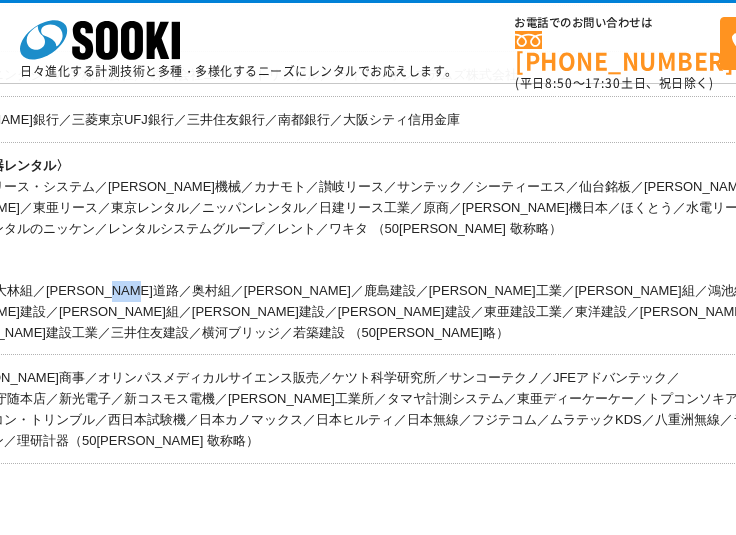 scroll, scrollTop: 859, scrollLeft: 393, axis: both 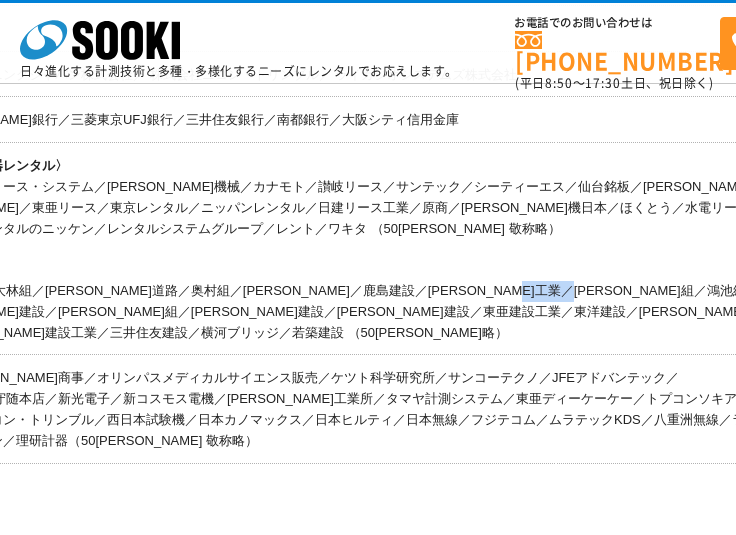 drag, startPoint x: 464, startPoint y: 291, endPoint x: 521, endPoint y: 291, distance: 57 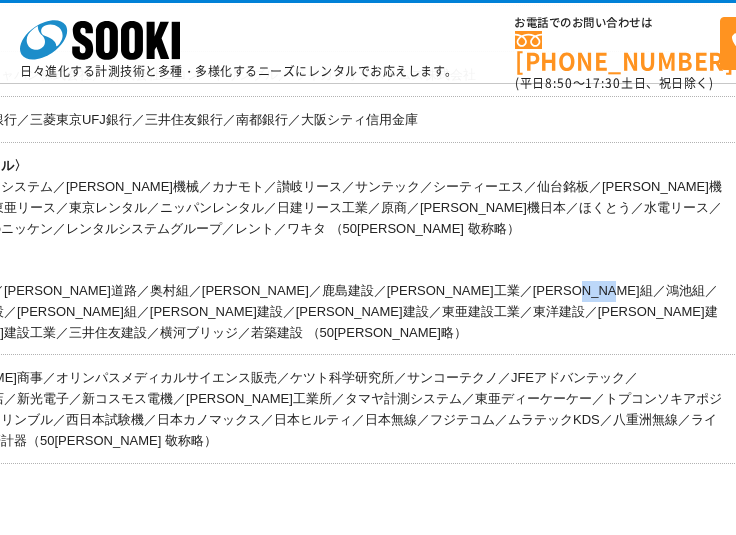 drag, startPoint x: 554, startPoint y: 290, endPoint x: 608, endPoint y: 288, distance: 54.037025 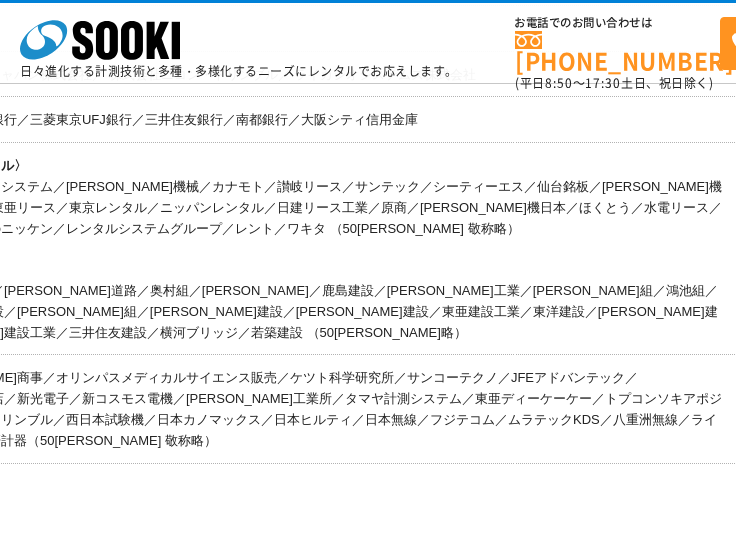 click on "〈測量機・測定器・計測器レンタル〉
アクティオ／エヌディーリース・システム／奥村機械／カナモト／讃岐リース／サンテック／シーティーエス／仙台銘板／太陽建機レンタル／瀧冨工業／東亜リース／東京レンタル／ニッパンレンタル／日建リース工業／原商／日立建機日本／ほくとう／水電リース／メジャー／ヨシカワ／レンタルのニッケン／レンタルシステムグループ／レント／ワキタ
（50音順 敬称略）
〈自動計測システム商品〉" at bounding box center [266, 252] 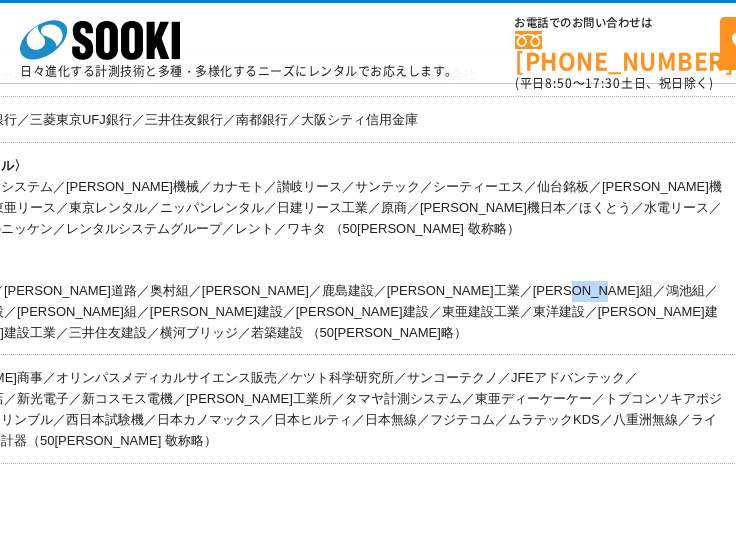 drag, startPoint x: 546, startPoint y: 282, endPoint x: 597, endPoint y: 285, distance: 51.088158 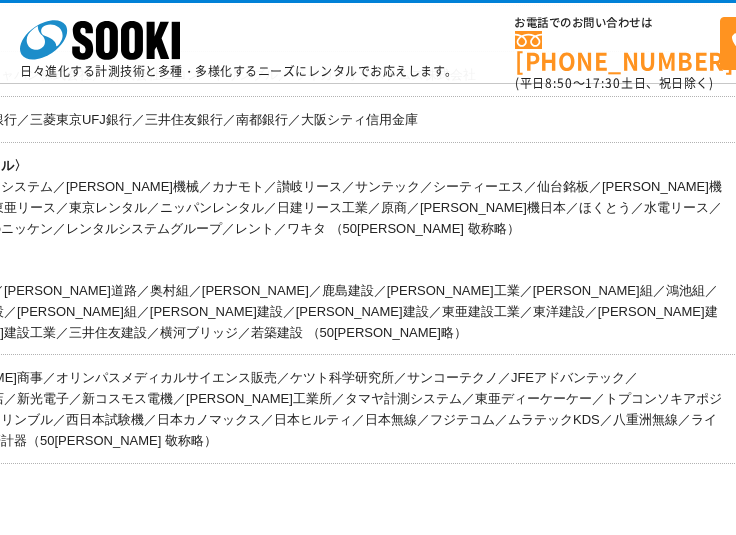 click on "沿革" at bounding box center [151, 447] 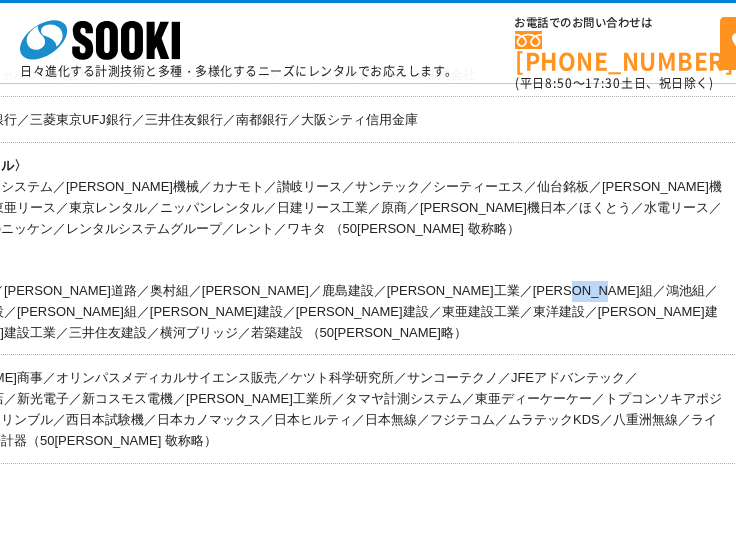 drag, startPoint x: 604, startPoint y: 287, endPoint x: 547, endPoint y: 286, distance: 57.00877 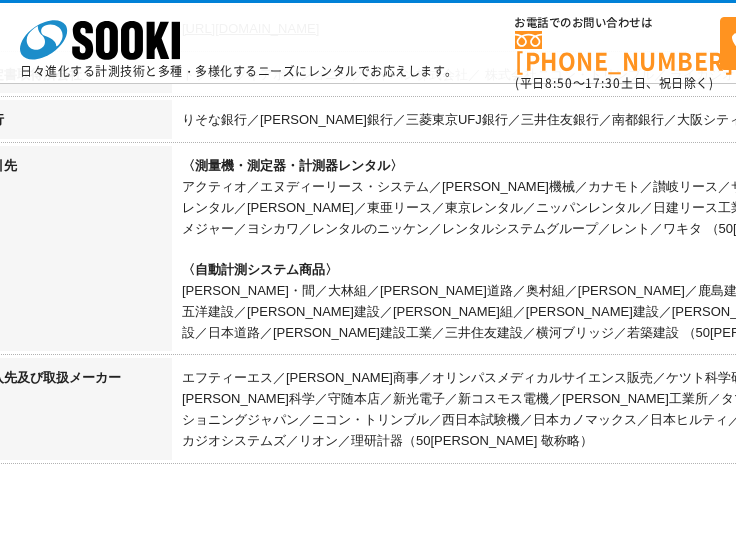 scroll, scrollTop: 859, scrollLeft: 0, axis: vertical 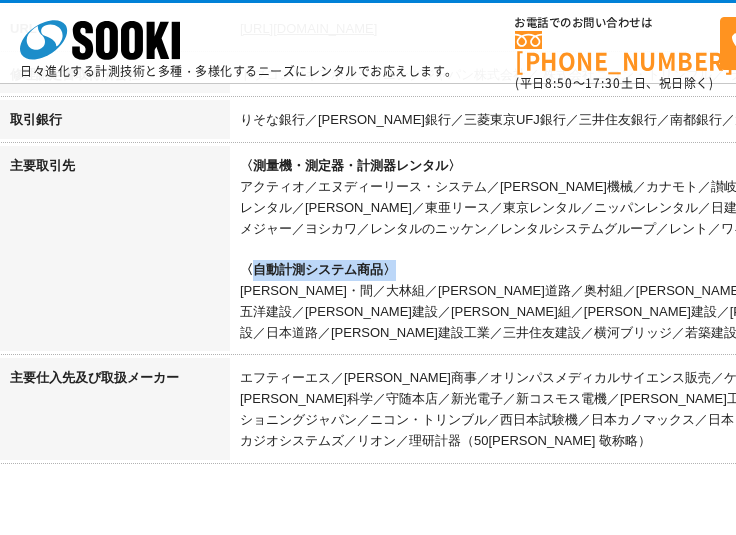 drag, startPoint x: 256, startPoint y: 264, endPoint x: 404, endPoint y: 269, distance: 148.08444 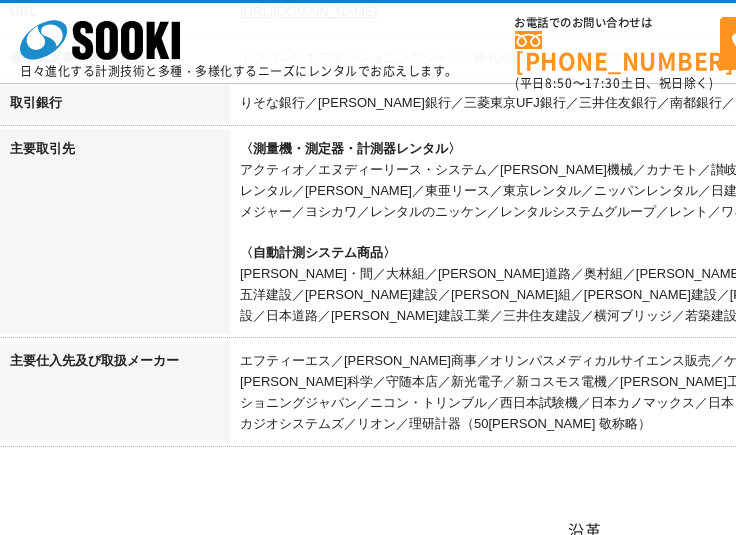 click on "〈測量機・測定器・計測器レンタル〉
アクティオ／エヌディーリース・システム／奥村機械／カナモト／讃岐リース／サンテック／シーティーエス／仙台銘板／太陽建機レンタル／瀧冨工業／東亜リース／東京レンタル／ニッパンレンタル／日建リース工業／原商／日立建機日本／ほくとう／水電リース／メジャー／ヨシカワ／レンタルのニッケン／レンタルシステムグループ／レント／ワキタ
（50音順 敬称略）
〈自動計測システム商品〉" at bounding box center (700, 235) 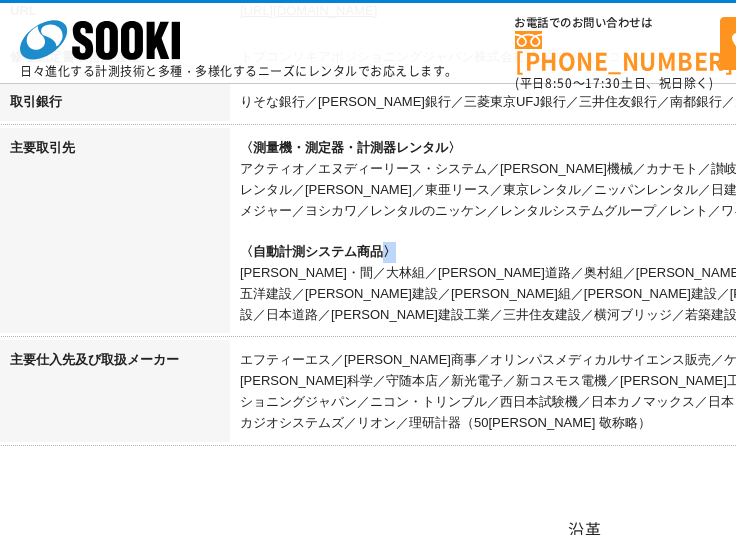 click on "〈測量機・測定器・計測器レンタル〉
アクティオ／エヌディーリース・システム／奥村機械／カナモト／讃岐リース／サンテック／シーティーエス／仙台銘板／太陽建機レンタル／瀧冨工業／東亜リース／東京レンタル／ニッパンレンタル／日建リース工業／原商／日立建機日本／ほくとう／水電リース／メジャー／ヨシカワ／レンタルのニッケン／レンタルシステムグループ／レント／ワキタ
（50音順 敬称略）
〈自動計測システム商品〉" at bounding box center [700, 234] 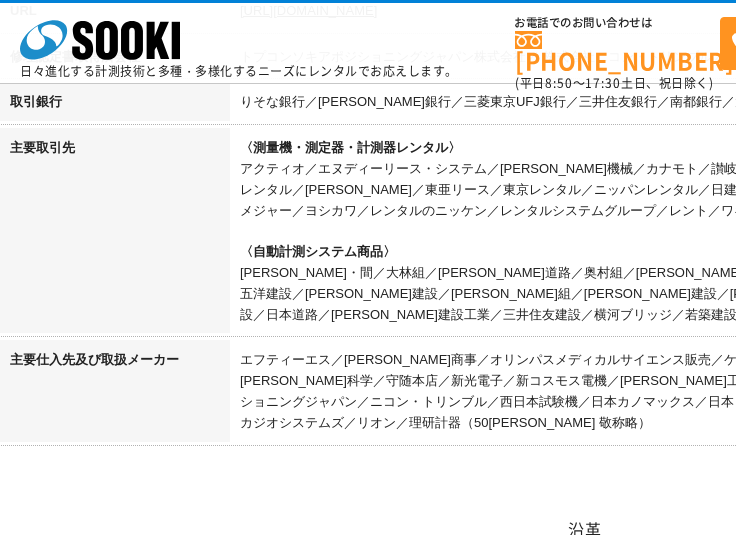 click on "〈測量機・測定器・計測器レンタル〉
アクティオ／エヌディーリース・システム／奥村機械／カナモト／讃岐リース／サンテック／シーティーエス／仙台銘板／太陽建機レンタル／瀧冨工業／東亜リース／東京レンタル／ニッパンレンタル／日建リース工業／原商／日立建機日本／ほくとう／水電リース／メジャー／ヨシカワ／レンタルのニッケン／レンタルシステムグループ／レント／ワキタ
（50音順 敬称略）
〈自動計測システム商品〉" at bounding box center [700, 234] 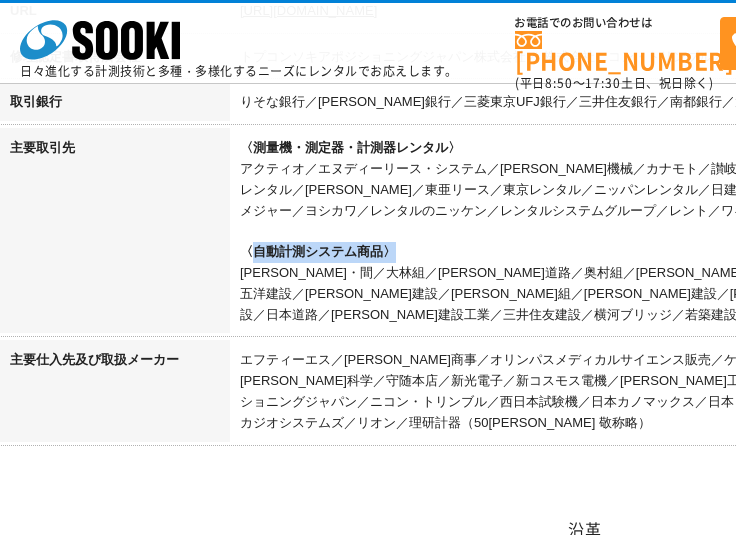drag, startPoint x: 247, startPoint y: 252, endPoint x: 426, endPoint y: 242, distance: 179.27911 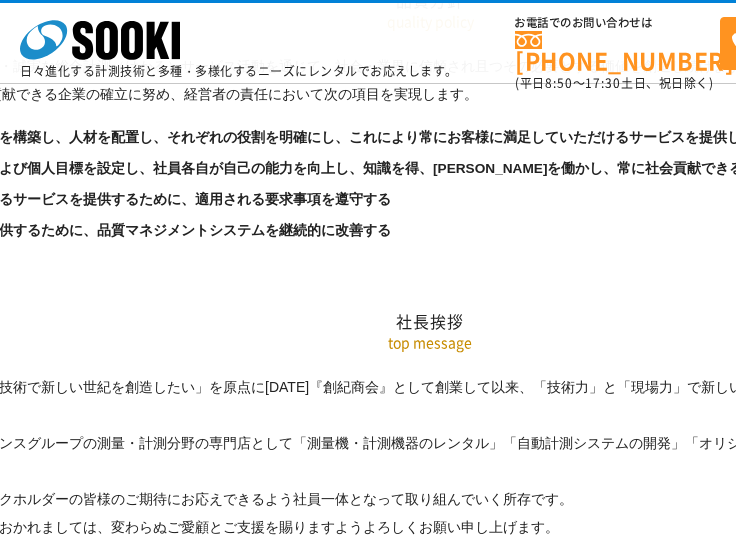 scroll, scrollTop: 3454, scrollLeft: 138, axis: both 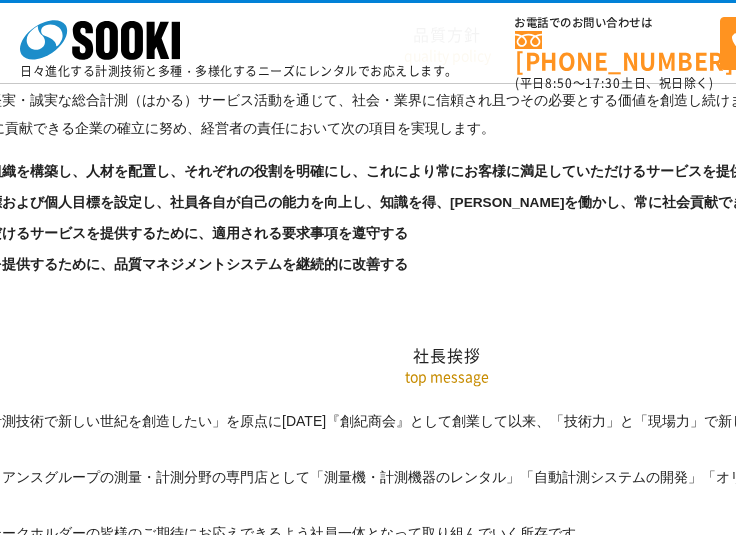 click on "社長挨拶" at bounding box center (447, 255) 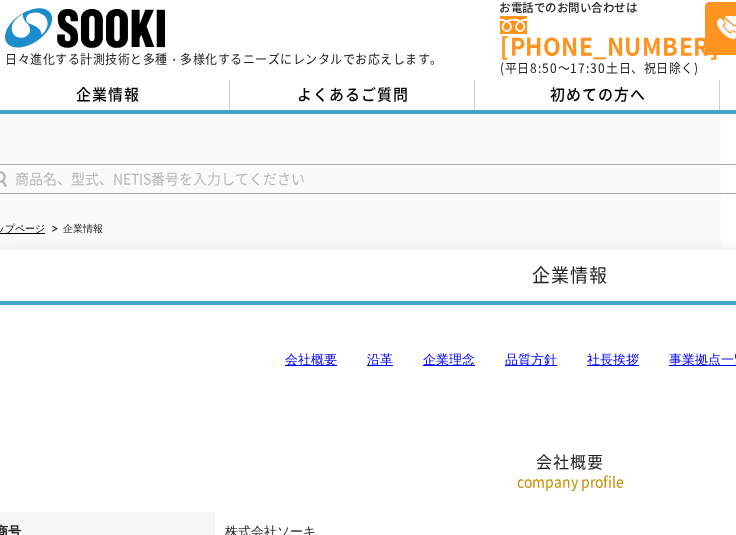 scroll, scrollTop: 15, scrollLeft: 0, axis: vertical 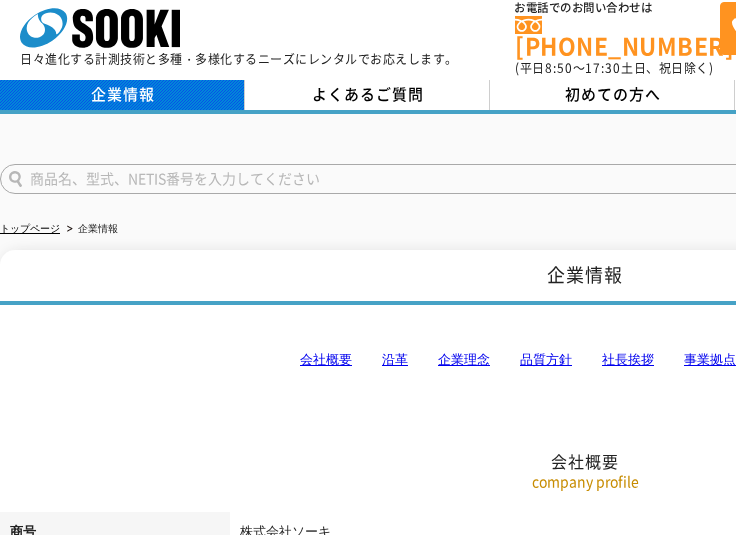 click on "企業情報" at bounding box center (122, 95) 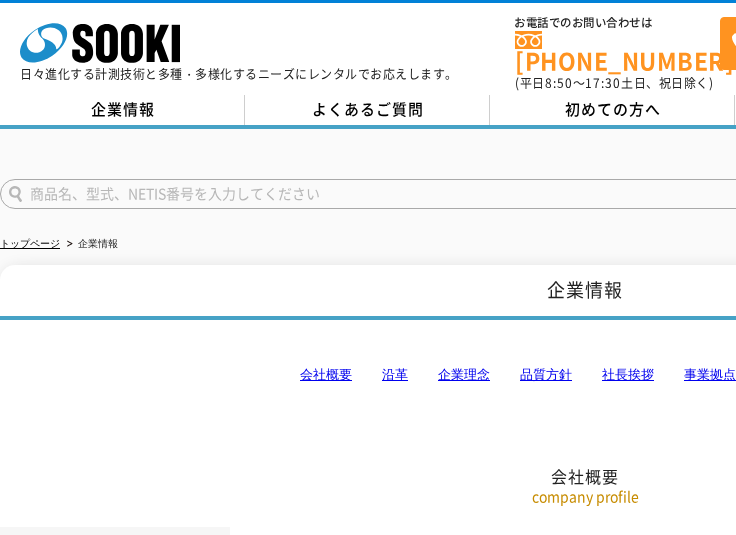 scroll, scrollTop: 0, scrollLeft: 0, axis: both 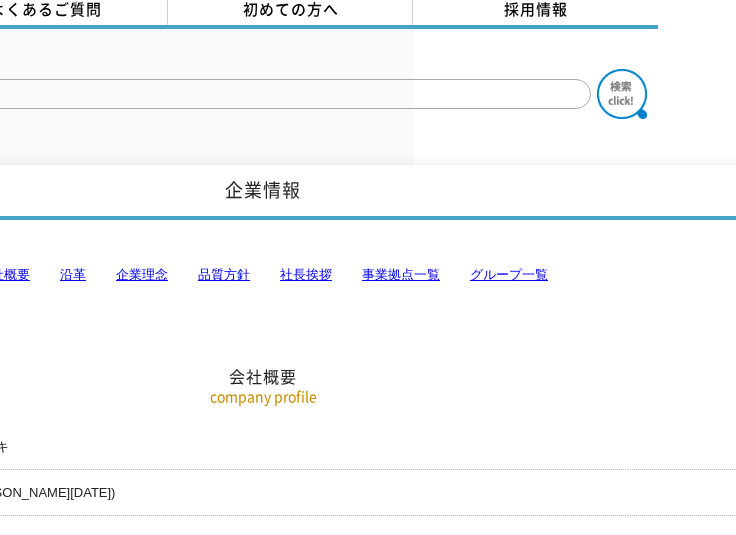 click on "事業拠点一覧" at bounding box center [401, 274] 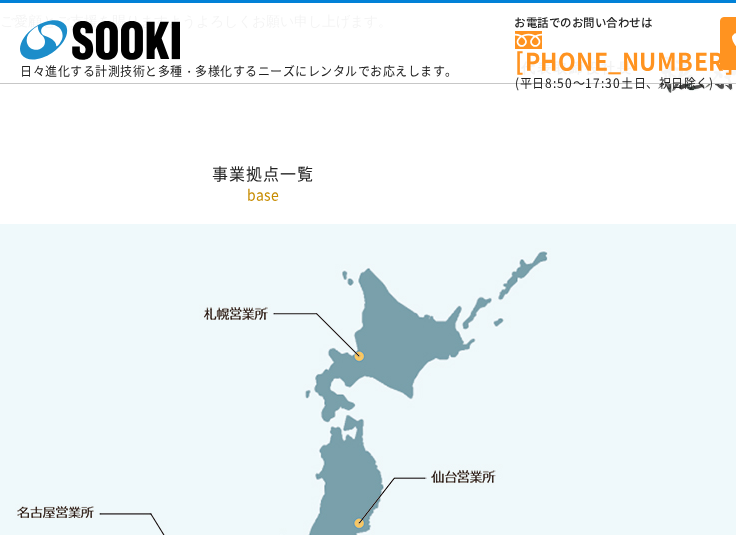 scroll, scrollTop: 4178, scrollLeft: 322, axis: both 